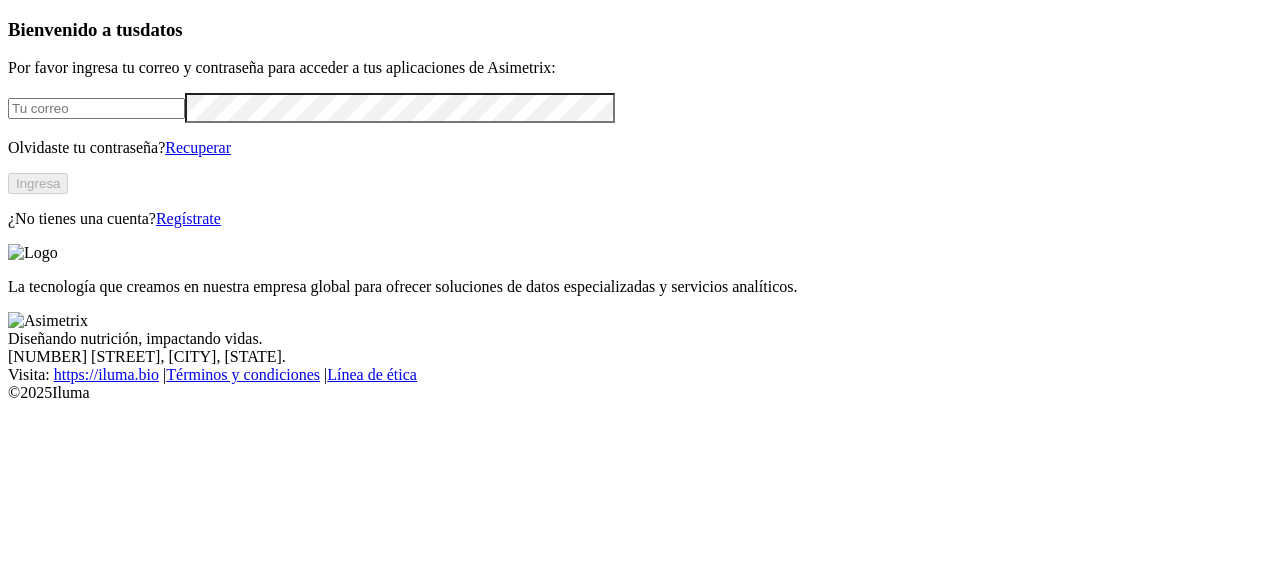 scroll, scrollTop: 0, scrollLeft: 0, axis: both 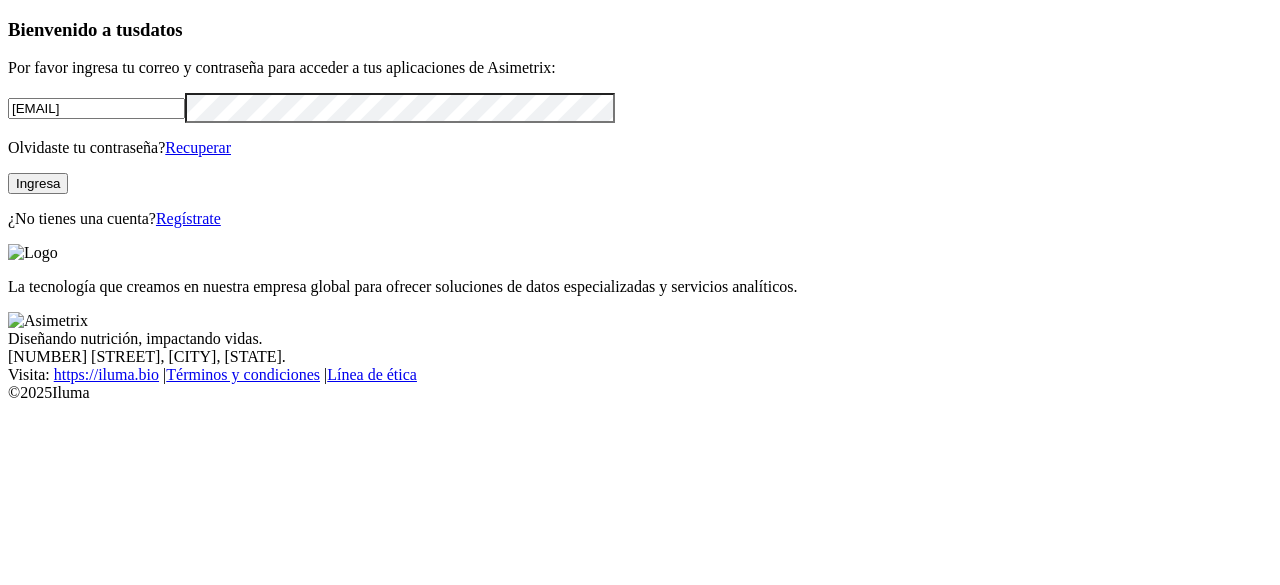 click at bounding box center (0, 0) 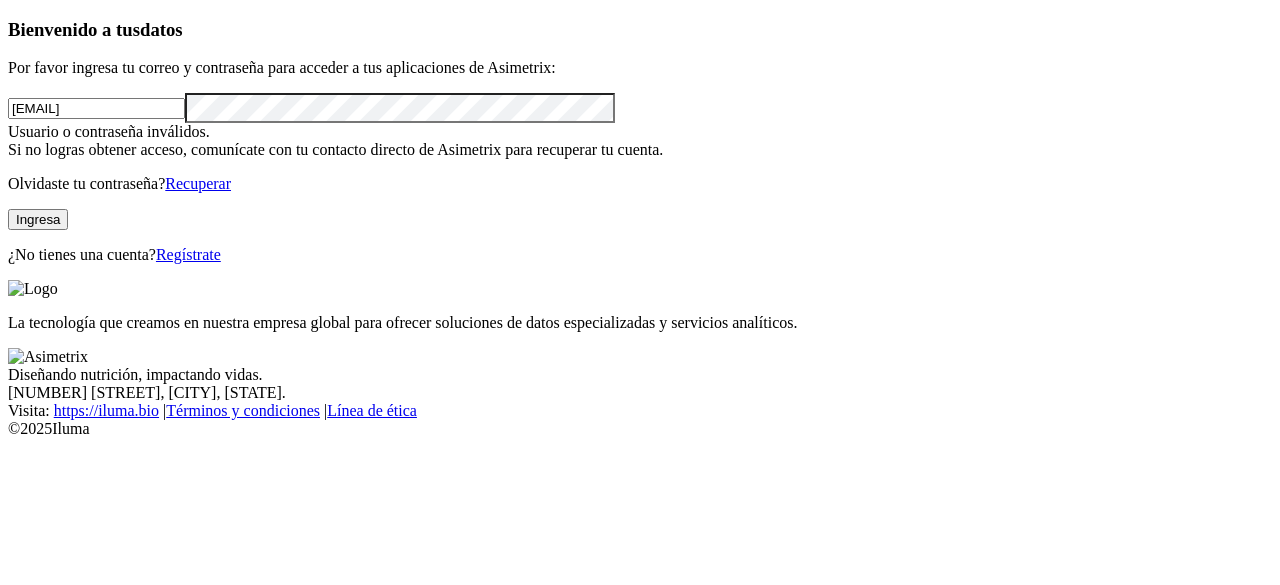 click at bounding box center (0, 0) 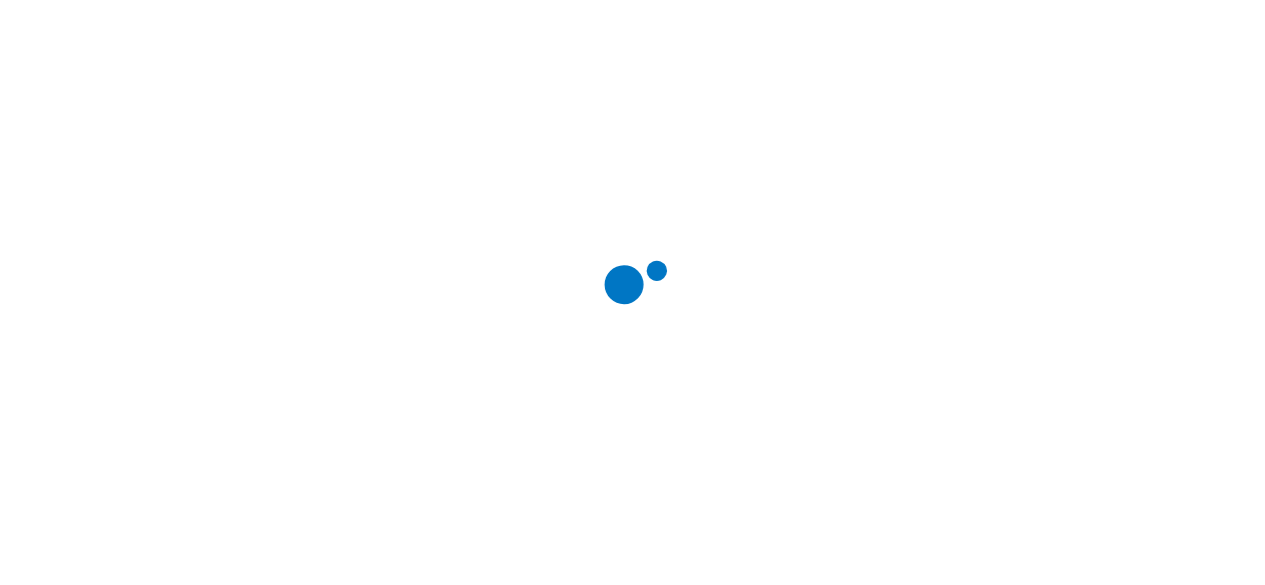 scroll, scrollTop: 0, scrollLeft: 0, axis: both 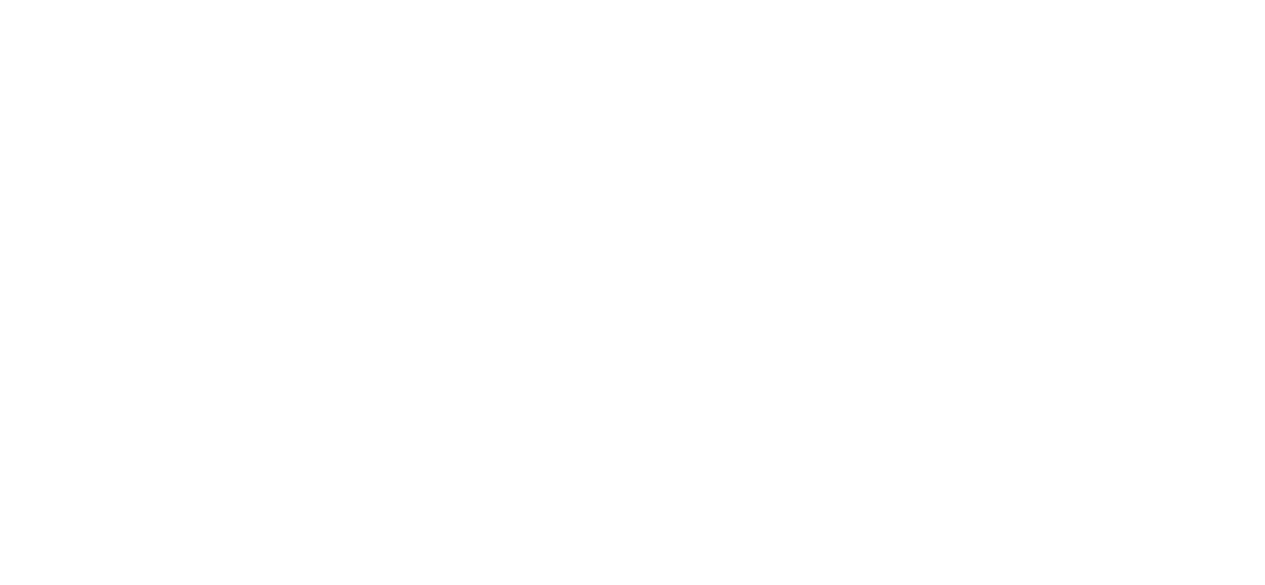 click 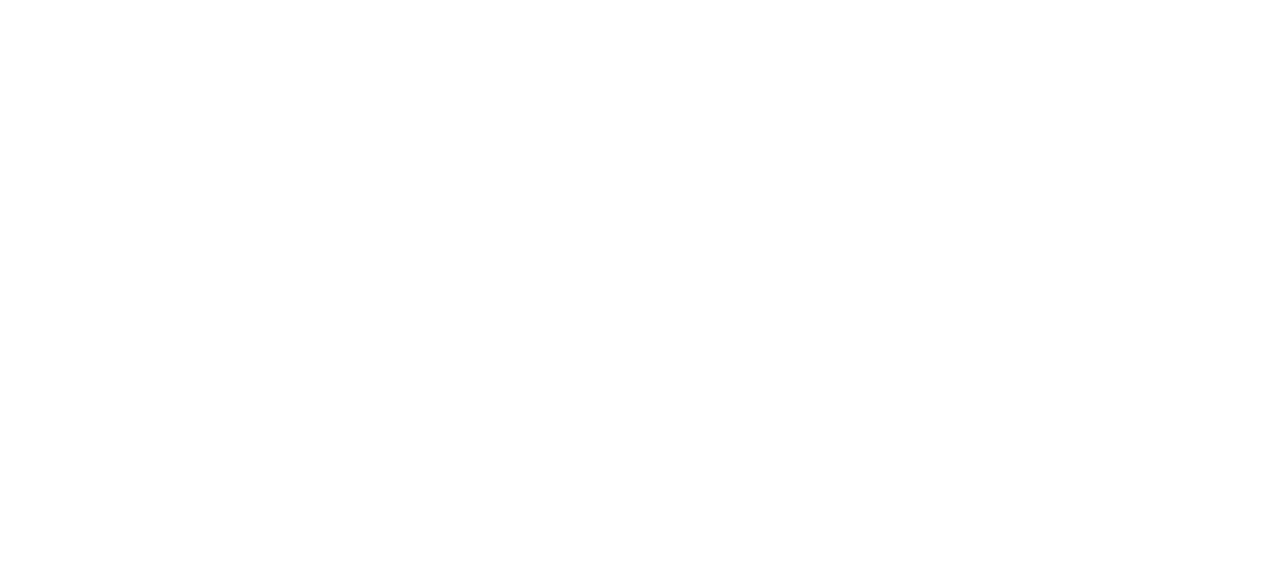 click 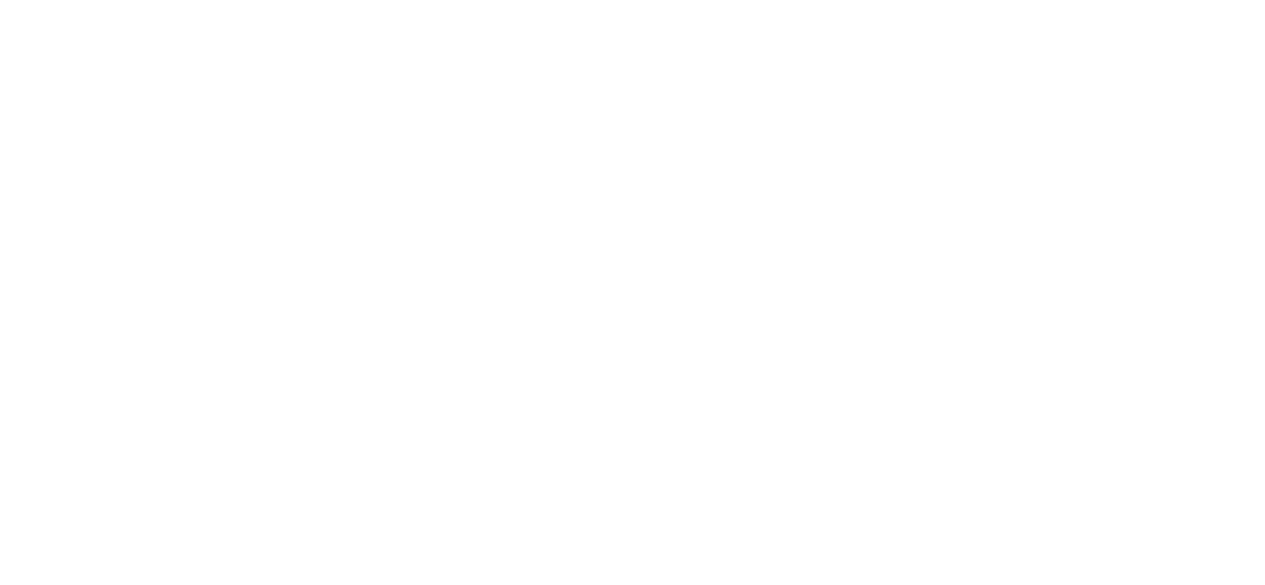 click on "File Manager" at bounding box center (632, 2649) 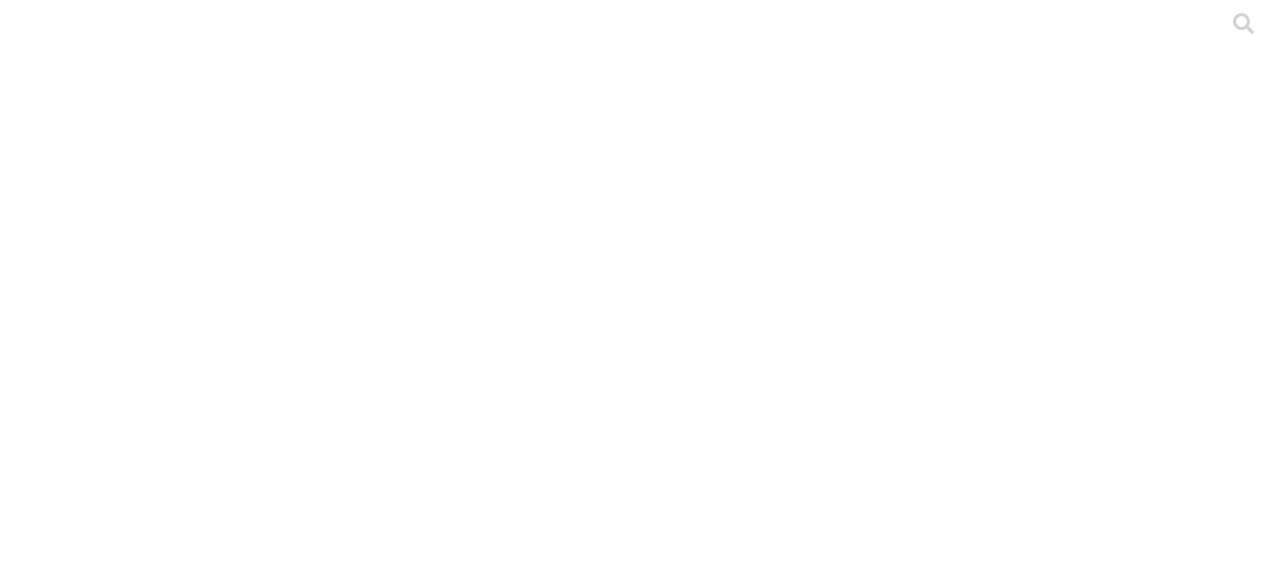 click on ".cls-1 {
fill: #d6d6d6;
}
ETL" at bounding box center [640, 2872] 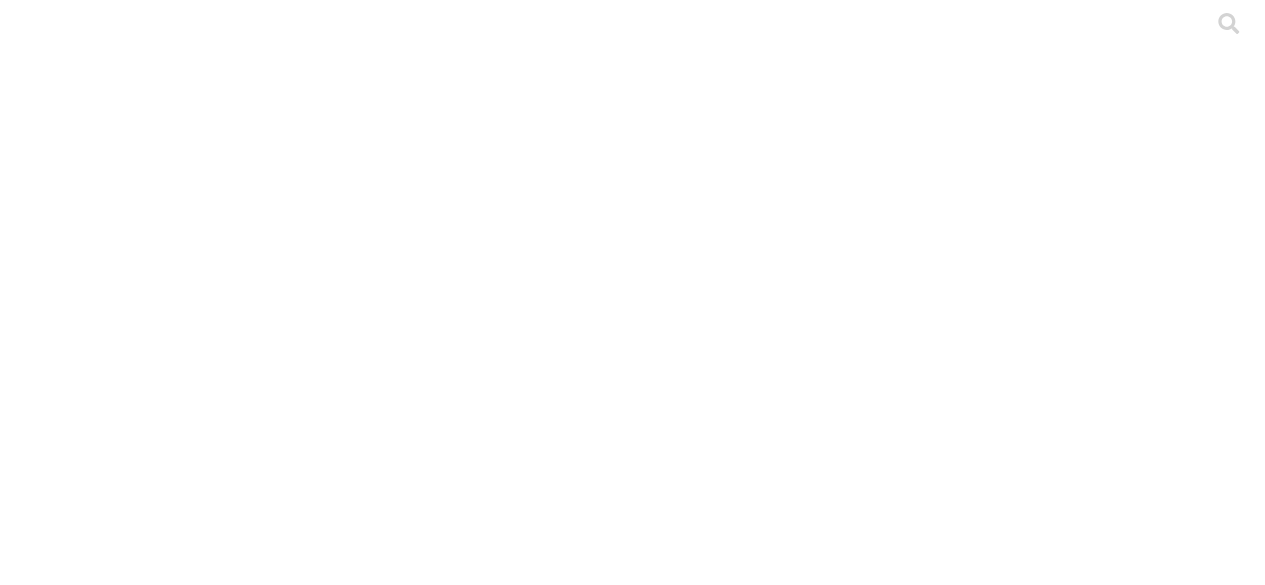 scroll, scrollTop: 12, scrollLeft: 0, axis: vertical 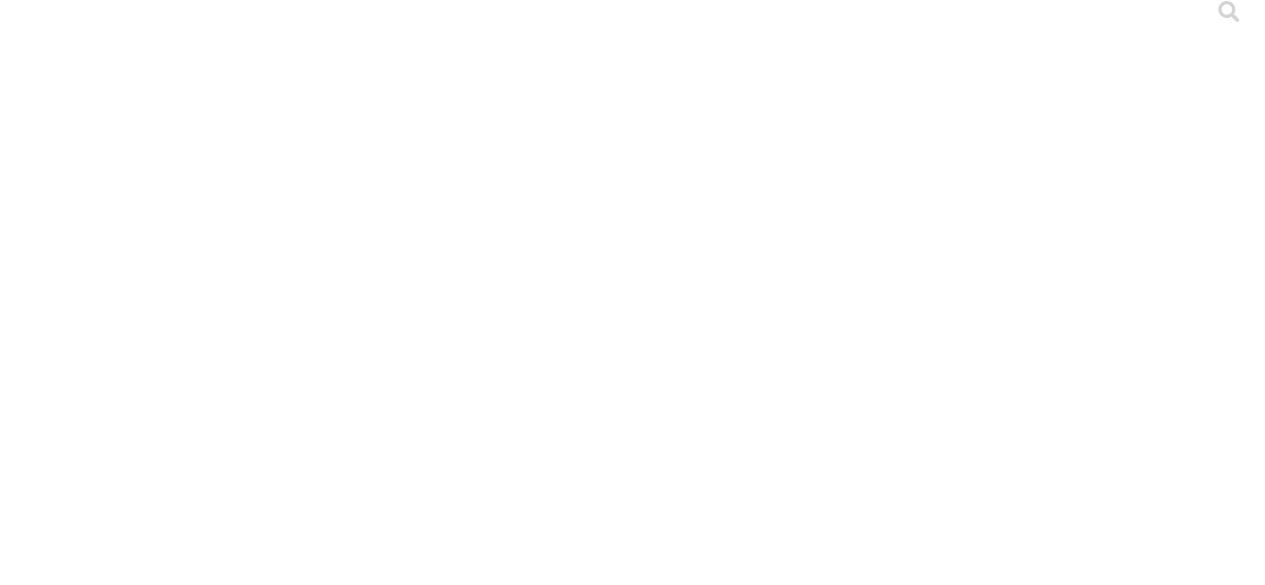 click on ".cls-1 {
fill: #d6d6d6;
}
PRODUCCION NUEVO FORMATO" at bounding box center (632, 10466) 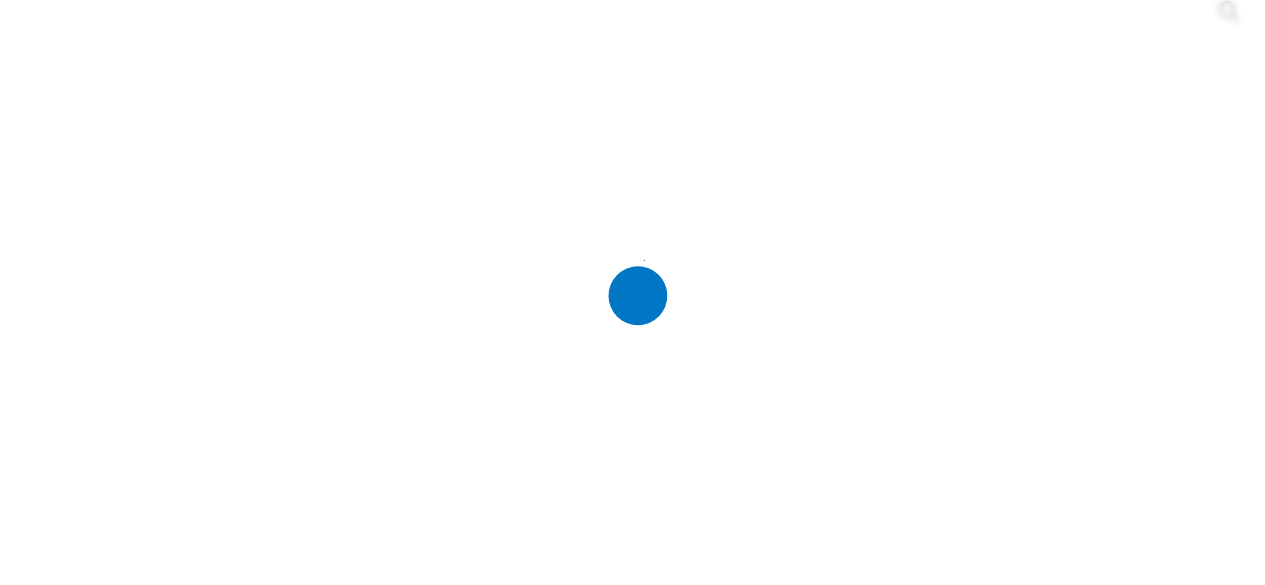 scroll, scrollTop: 0, scrollLeft: 0, axis: both 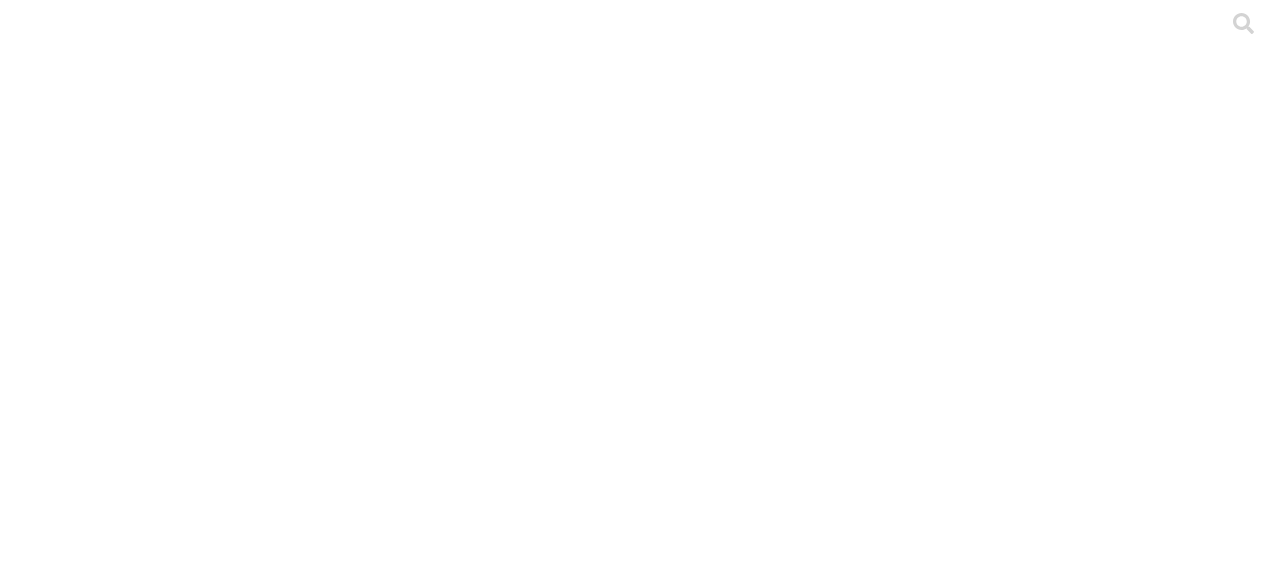 click on ".cls-1 {
fill: #d6d6d6;
}
ZONA SANTANDER" at bounding box center [640, 4158] 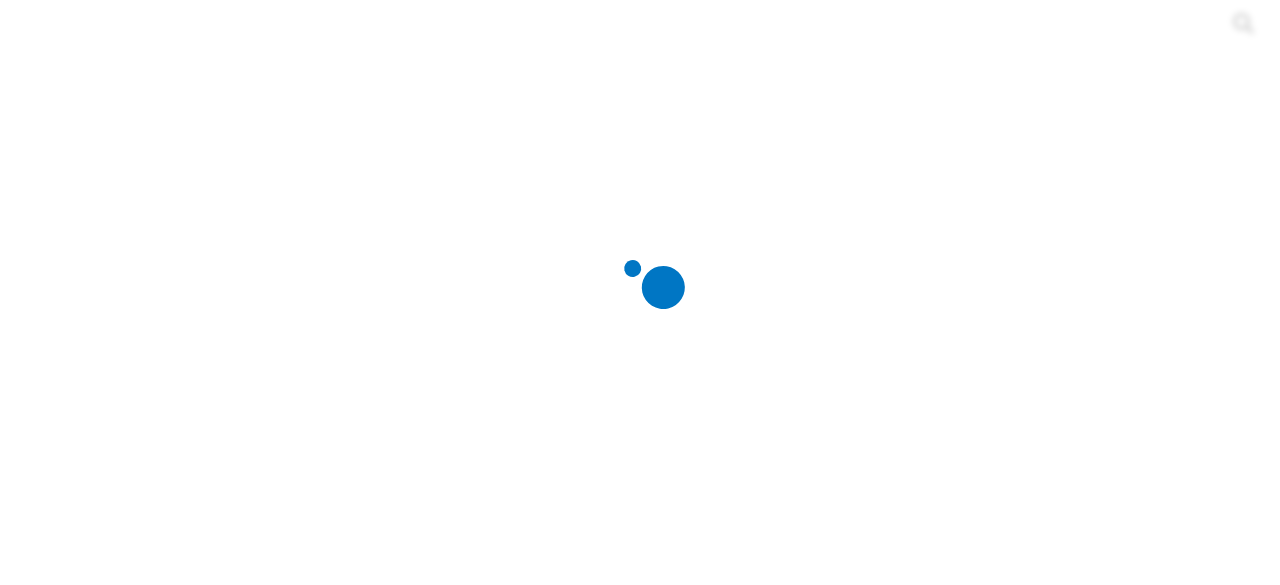 click at bounding box center (648, 292) 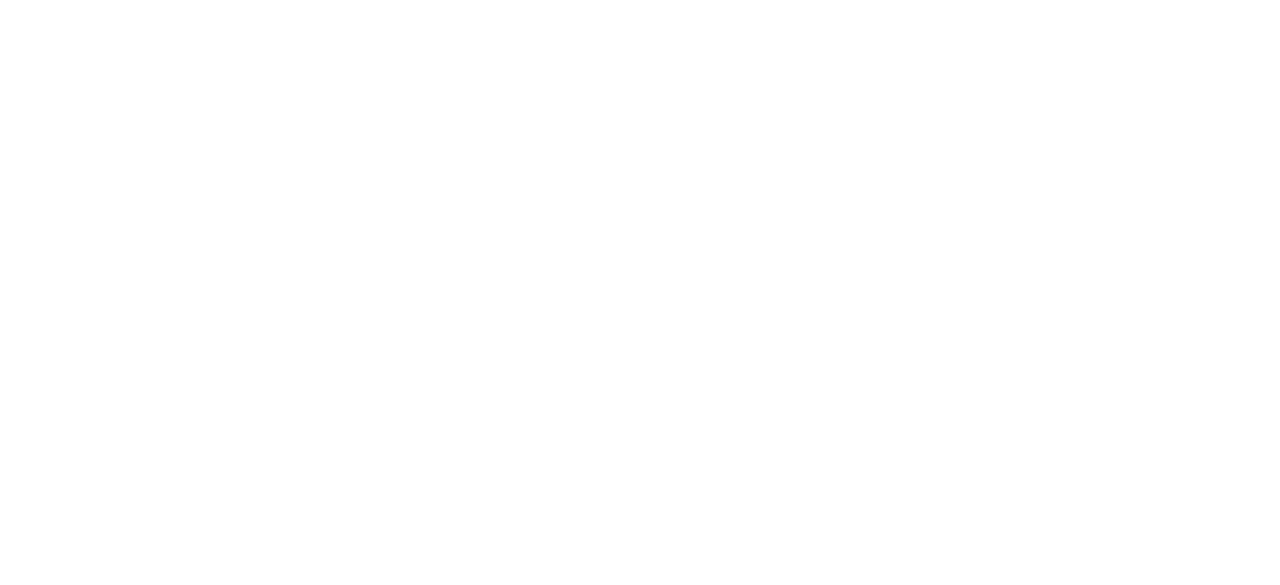 click on "Enviar" at bounding box center (399, 2360) 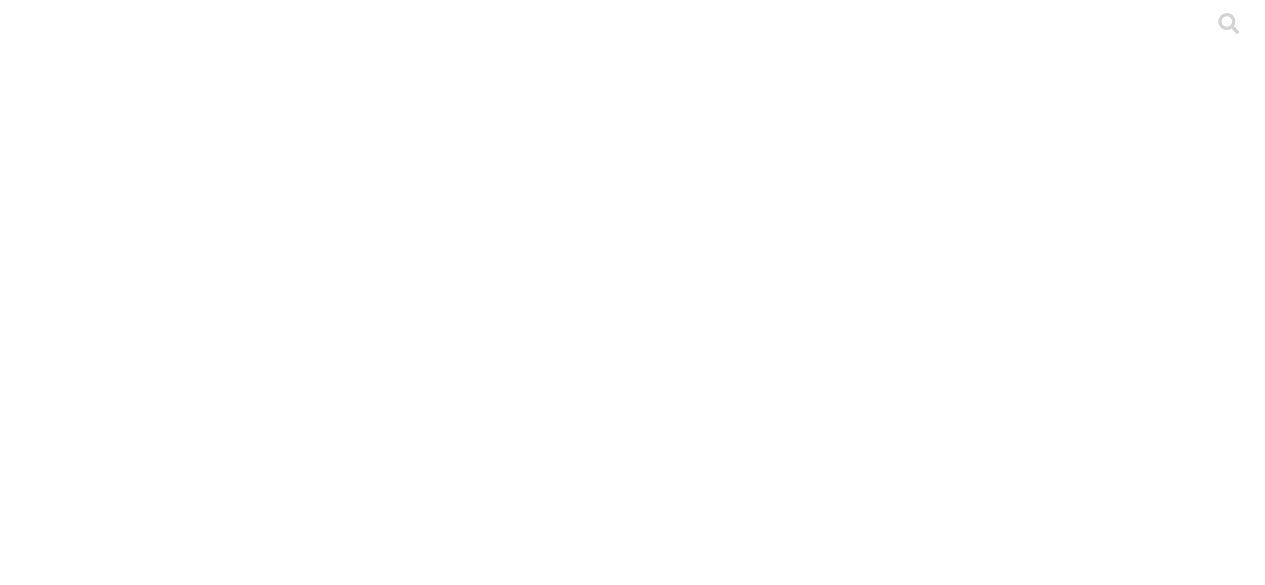 click on "En el momento no tienes permiso para descargar archivos Haz click en él y conoce cómo obtenerlo en nuestra base de conocimiento C Y J LOTE-631 HY LINE.xlsx [DATE] [TIME] Carga exitosa Haz click para ver detalles Carga con advertencias Haz click para ver detalles Carga fallida Haz click para ver detalles
.file-manager-success-cls-1, .file-manager-success-cls-2 {
fill: #3c8744;
stroke-width: 0px;
}
.file-manager-success-cls-2 {
opacity: .11;
}
0
.file-manager-warning-cls-1, .file-manager-warning-cls-2 {
fill: #e4a71a;
stroke-width: 0px;
}
.file-manager-warning-cls-2 {
opacity: .1;
}
0
.file-manager-error-cls-1, .file-manager-error-cls-2 {
fill: #a91416;
stroke-width: 0px;
}
.file-manager-error-cls-2 {
opacity: .1;
}
0" at bounding box center (632, 2418) 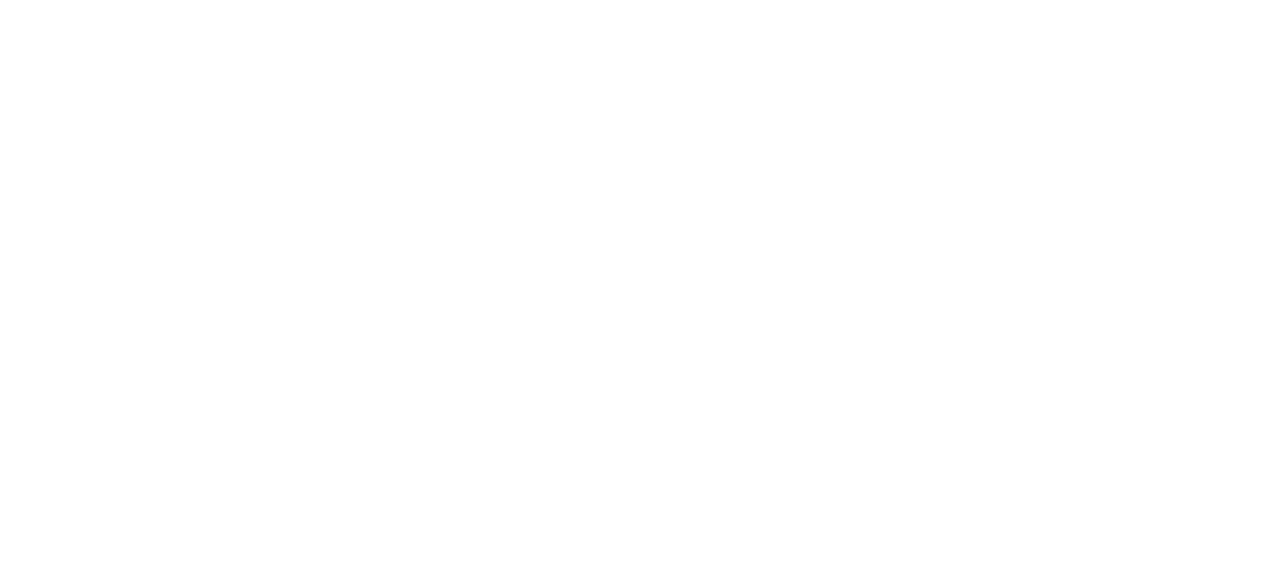 click on "Enviar" at bounding box center [399, 2360] 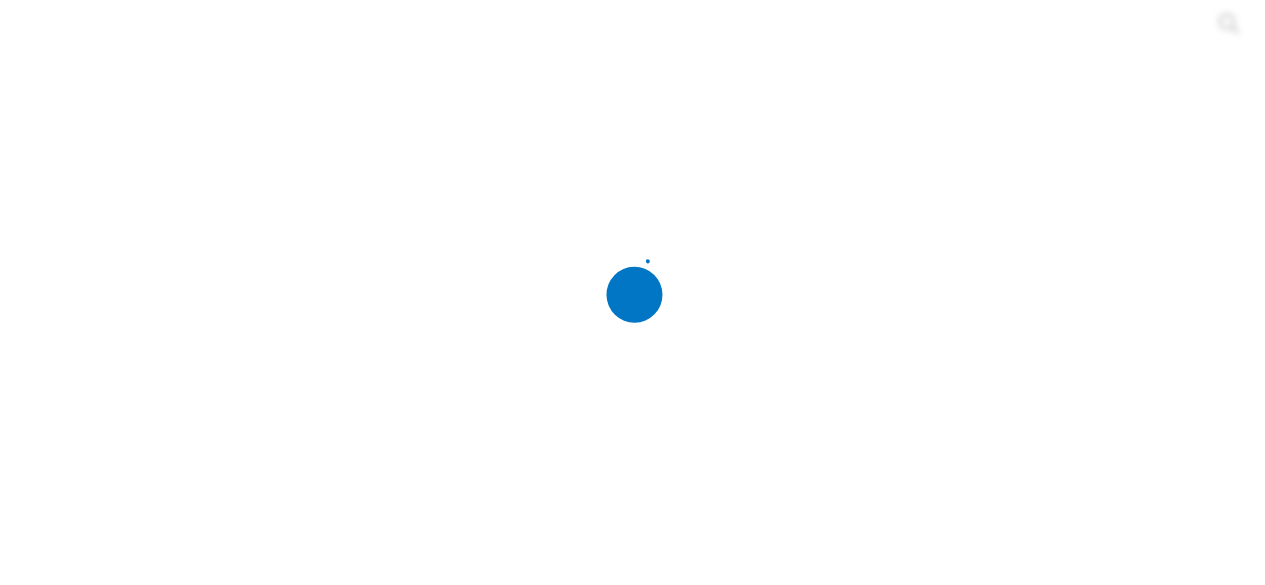 click at bounding box center (640, 292) 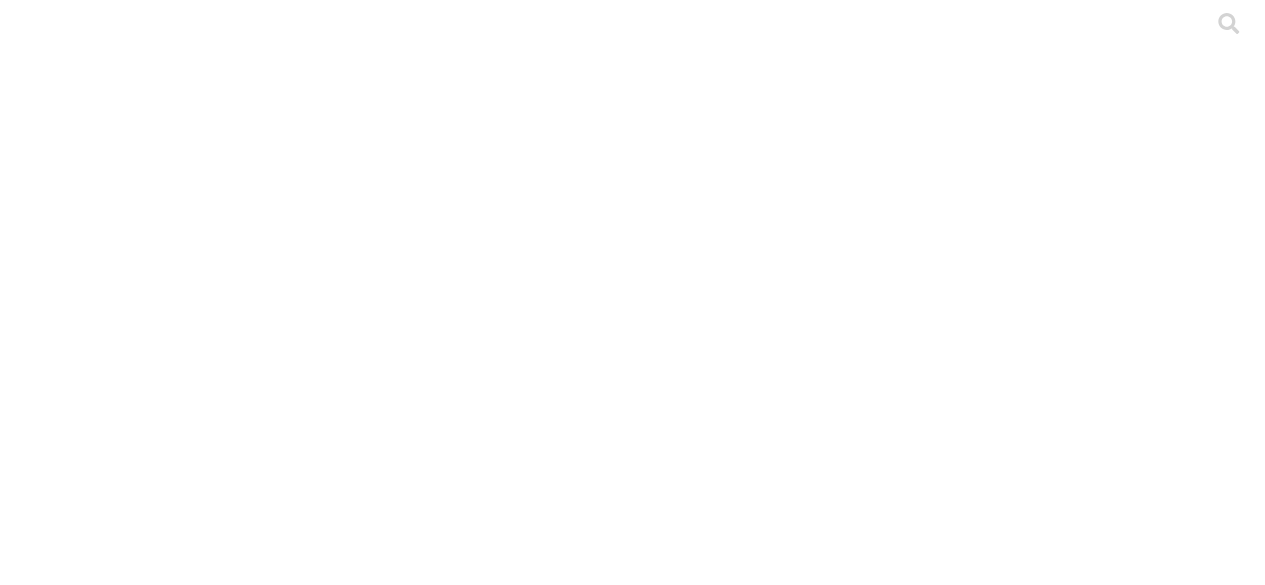 click on "LA FUENTE LOTE 636 LOHMANN.xlsx" at bounding box center [145, 2378] 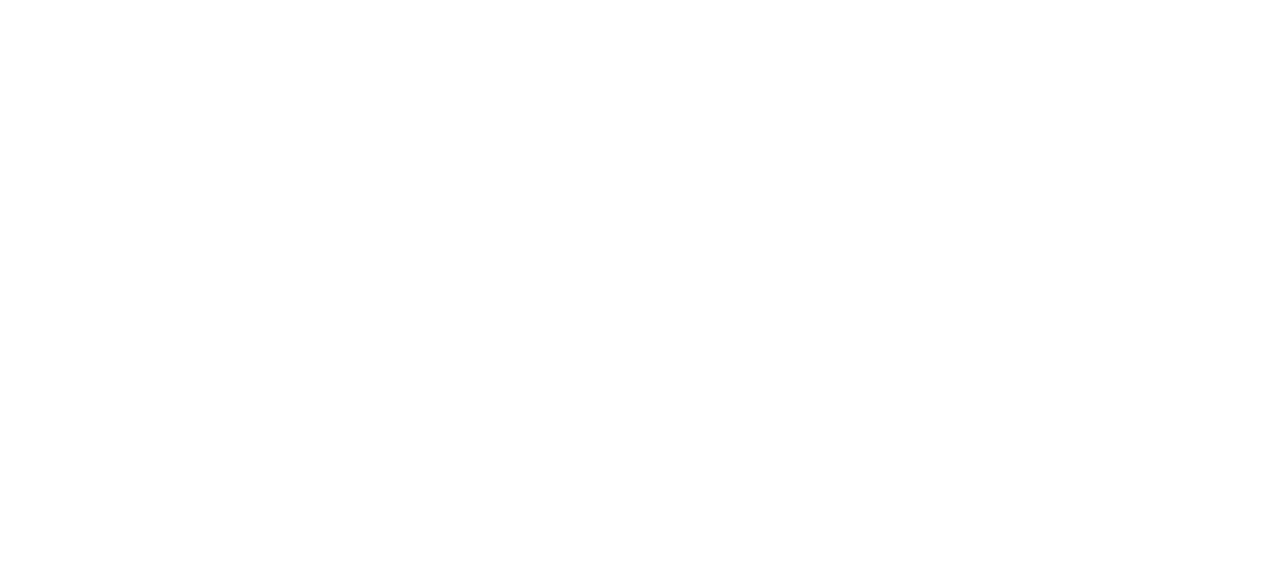 click on "Enviar" at bounding box center (399, 2360) 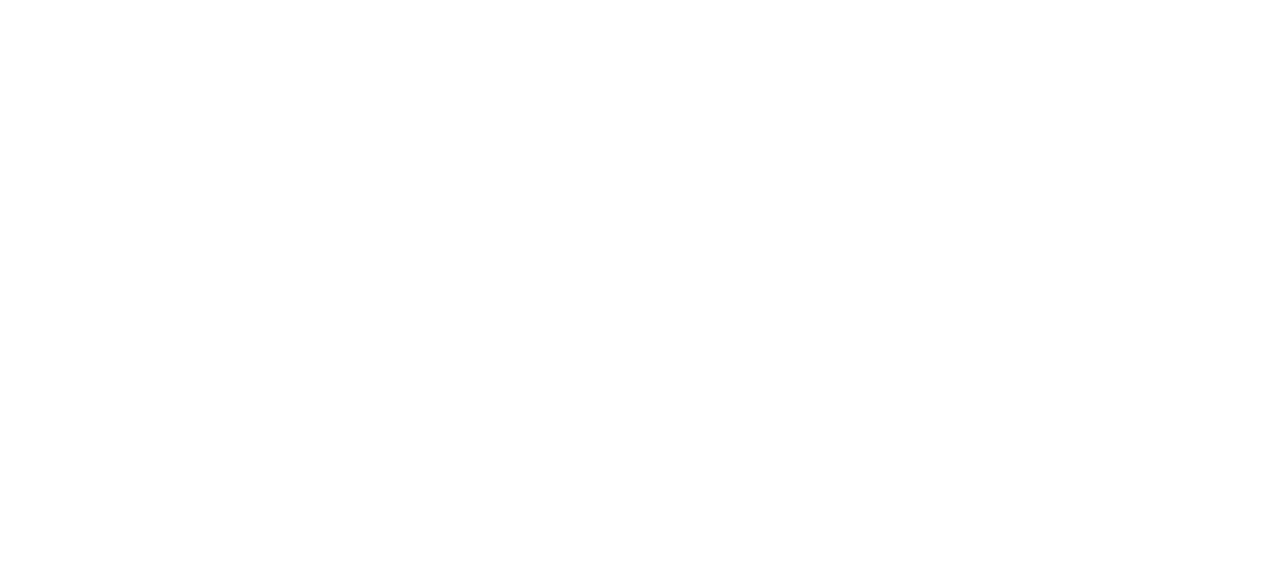 scroll, scrollTop: 0, scrollLeft: 0, axis: both 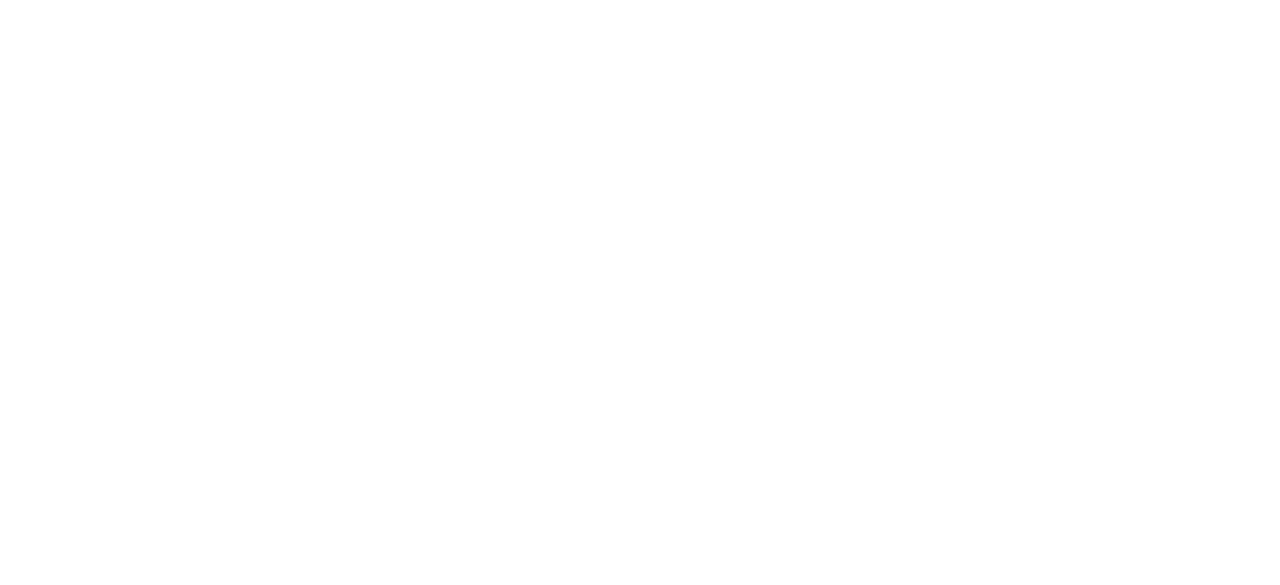 click on "Enviar" at bounding box center (399, 2360) 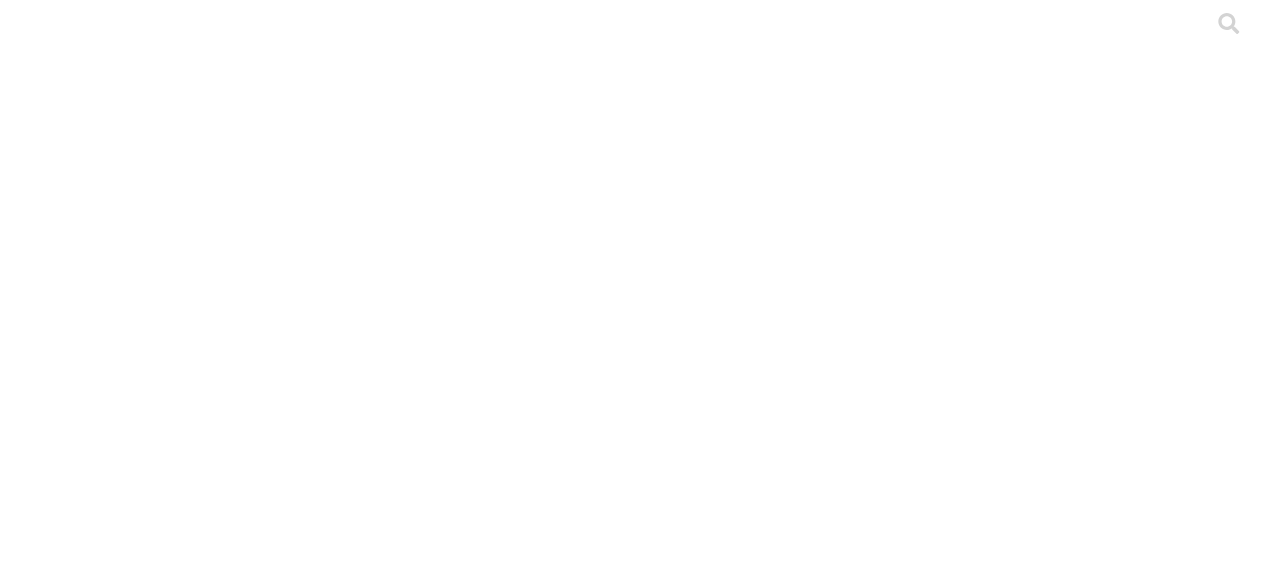 click on "En el momento no tienes permiso para descargar archivos Haz click en él y conoce cómo obtenerlo en nuestra base de conocimiento RIELES LOTE 638 - LOHMANN.xlsx [DATE] [TIME]" at bounding box center [632, 2370] 